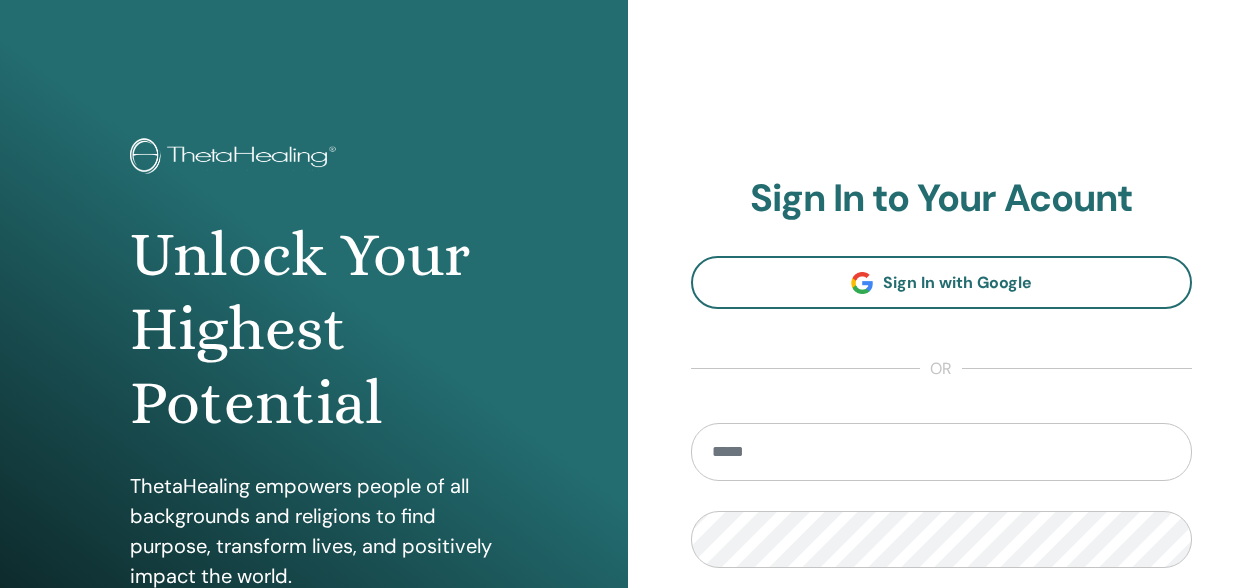 scroll, scrollTop: 0, scrollLeft: 0, axis: both 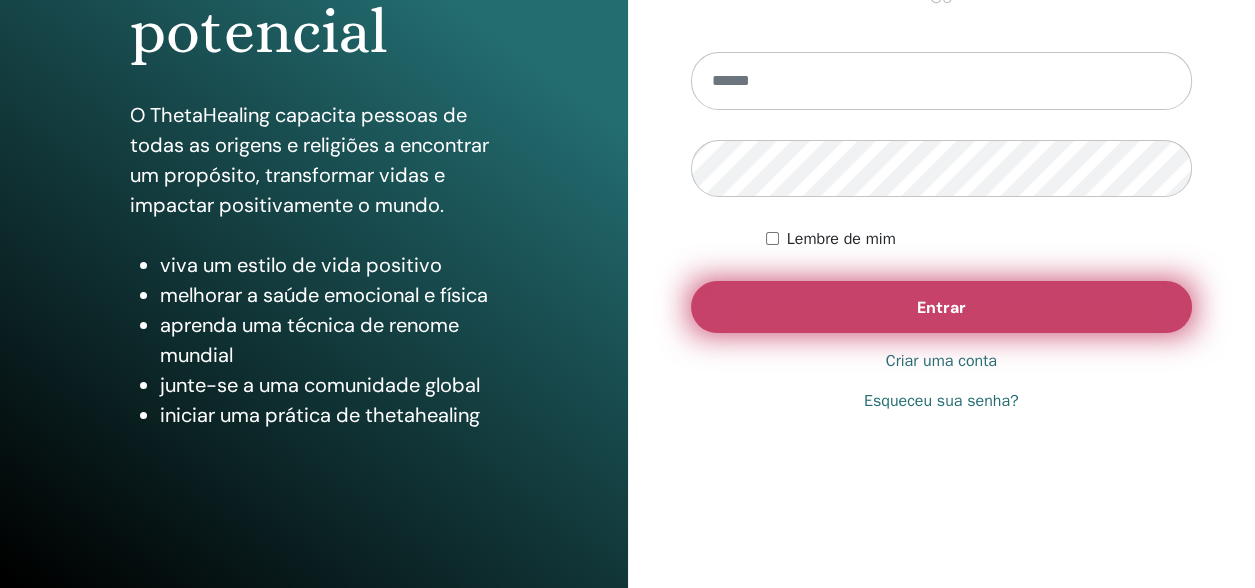 click on "Entrar" at bounding box center (941, 307) 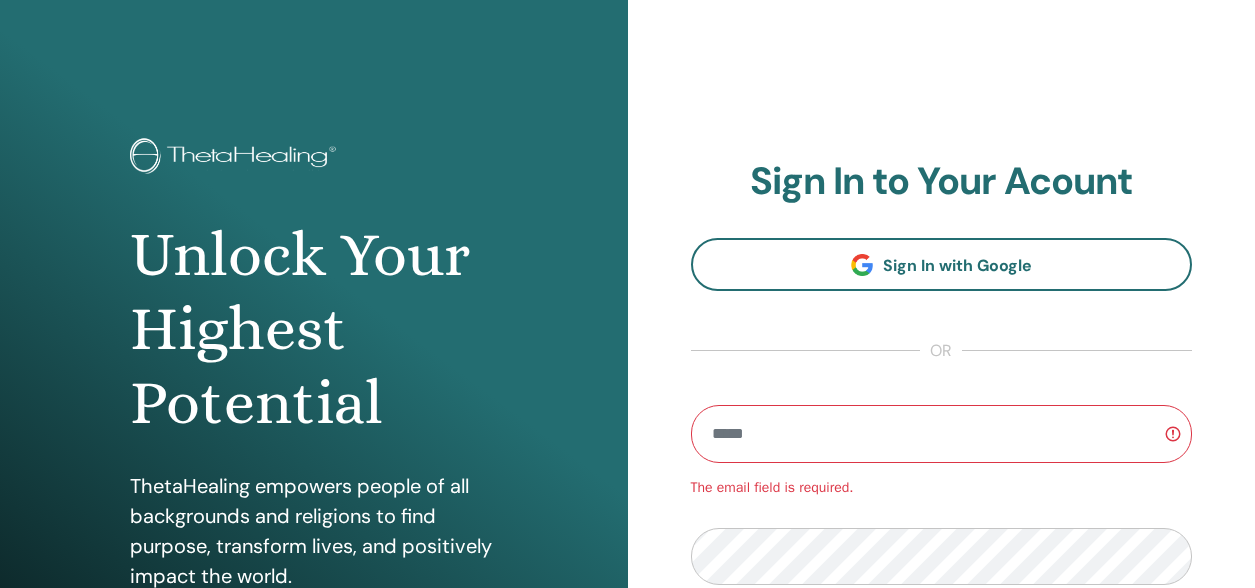 scroll, scrollTop: 0, scrollLeft: 0, axis: both 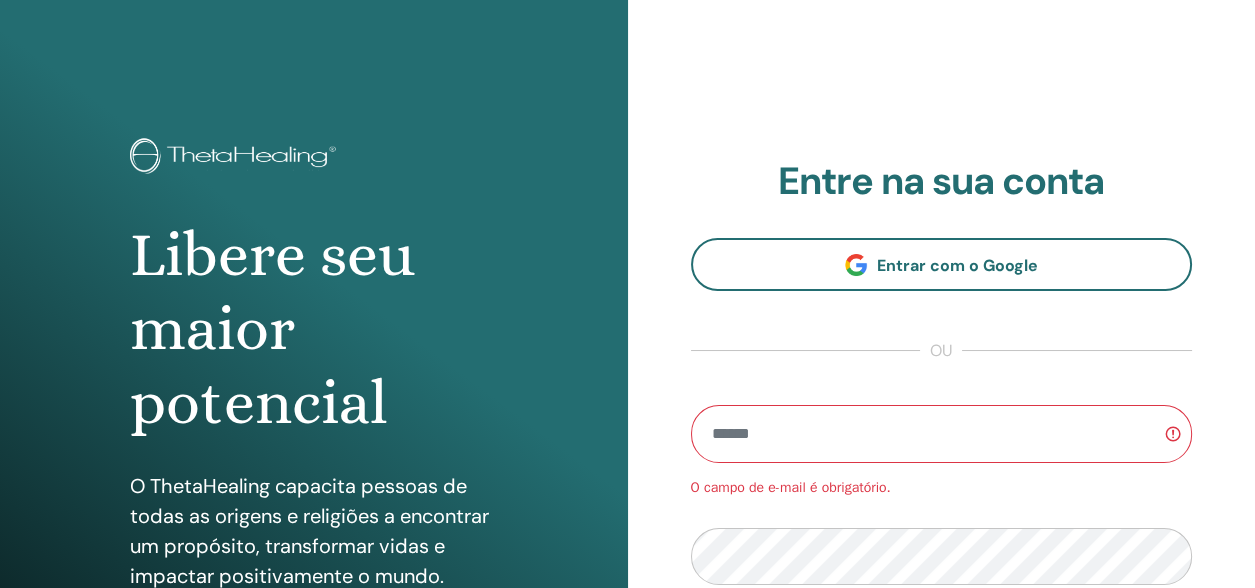 click at bounding box center (942, 434) 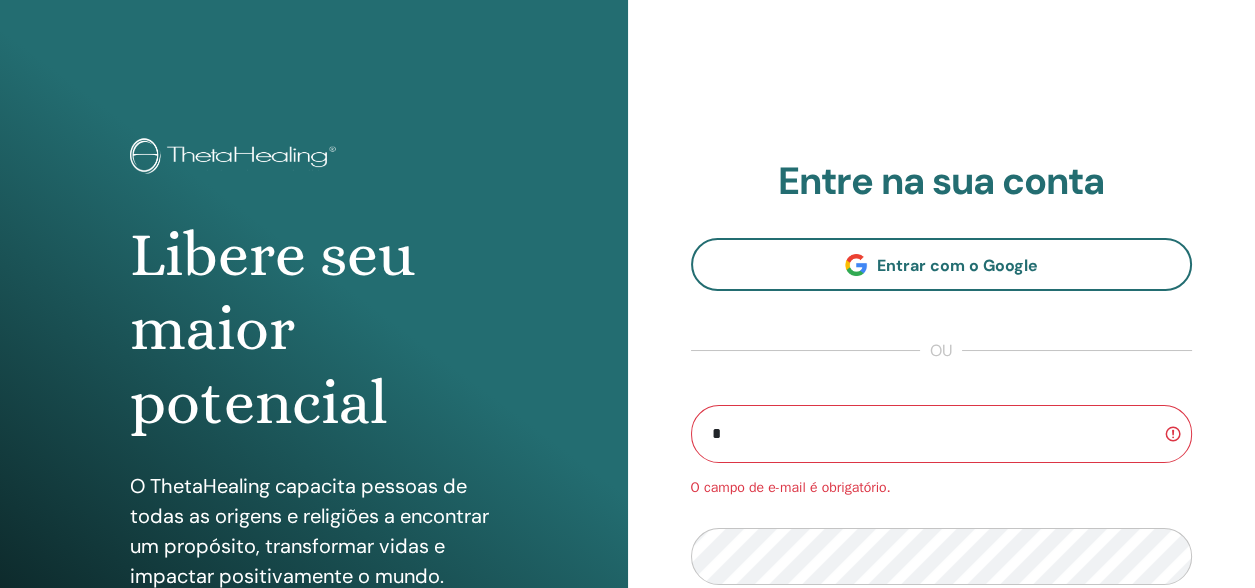 type on "**********" 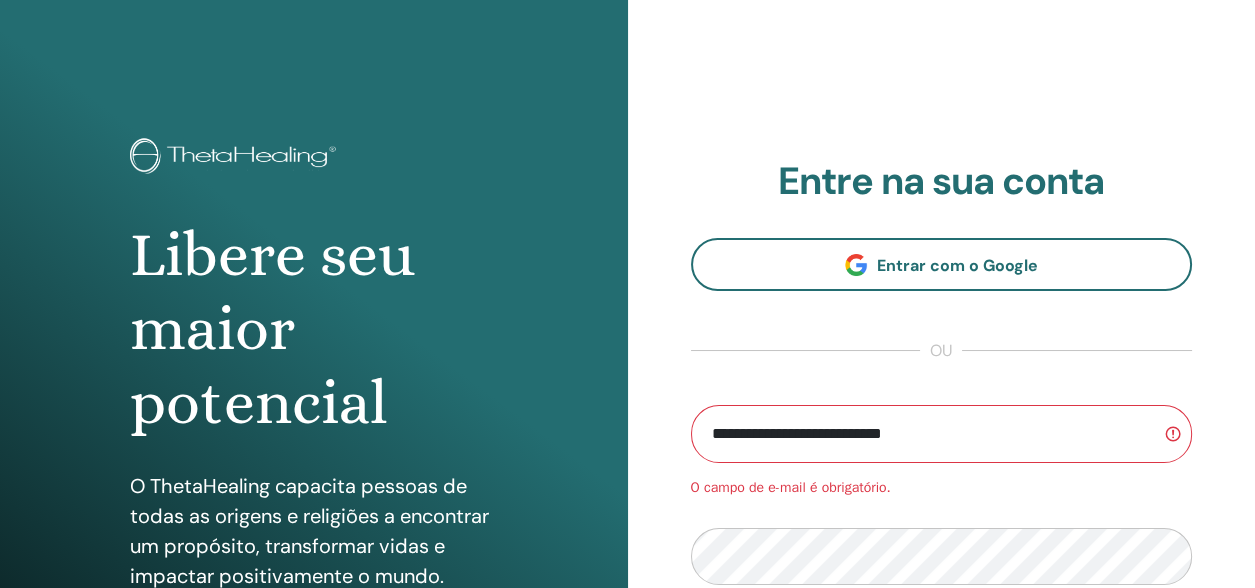 scroll, scrollTop: 371, scrollLeft: 0, axis: vertical 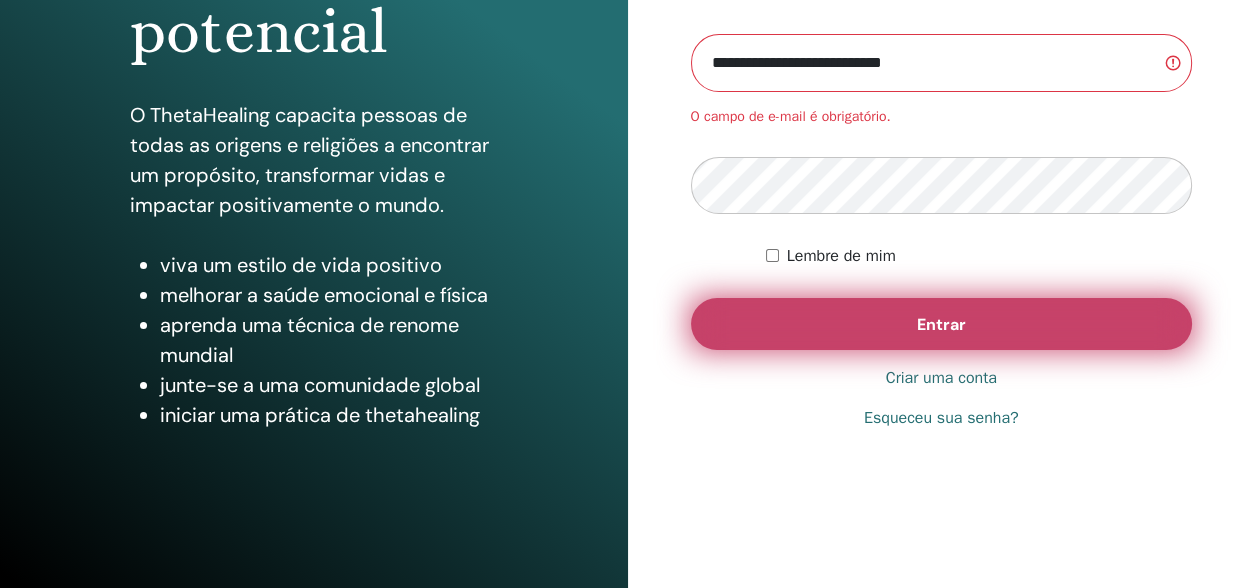 click on "Entrar" at bounding box center (941, 324) 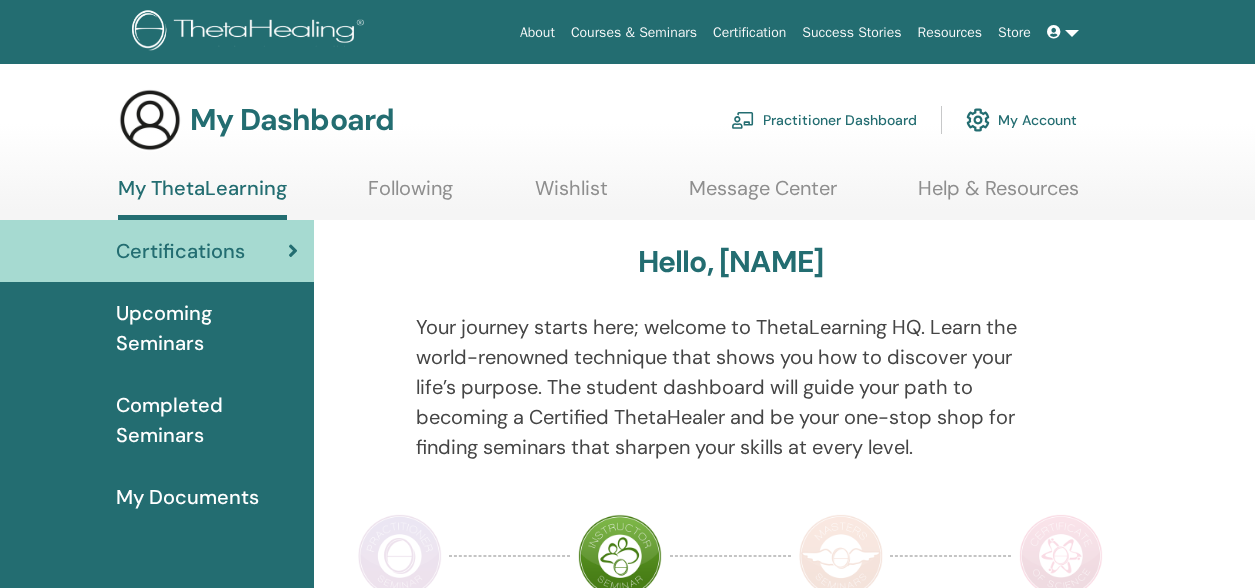 scroll, scrollTop: 0, scrollLeft: 0, axis: both 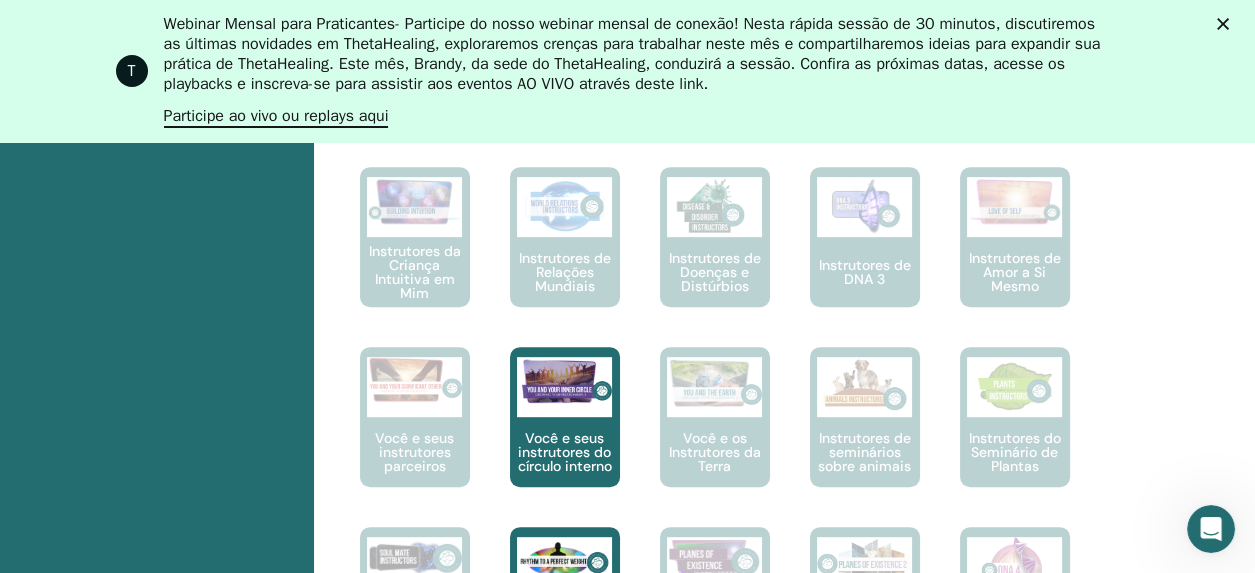 drag, startPoint x: 1262, startPoint y: 242, endPoint x: 1266, endPoint y: 291, distance: 49.162994 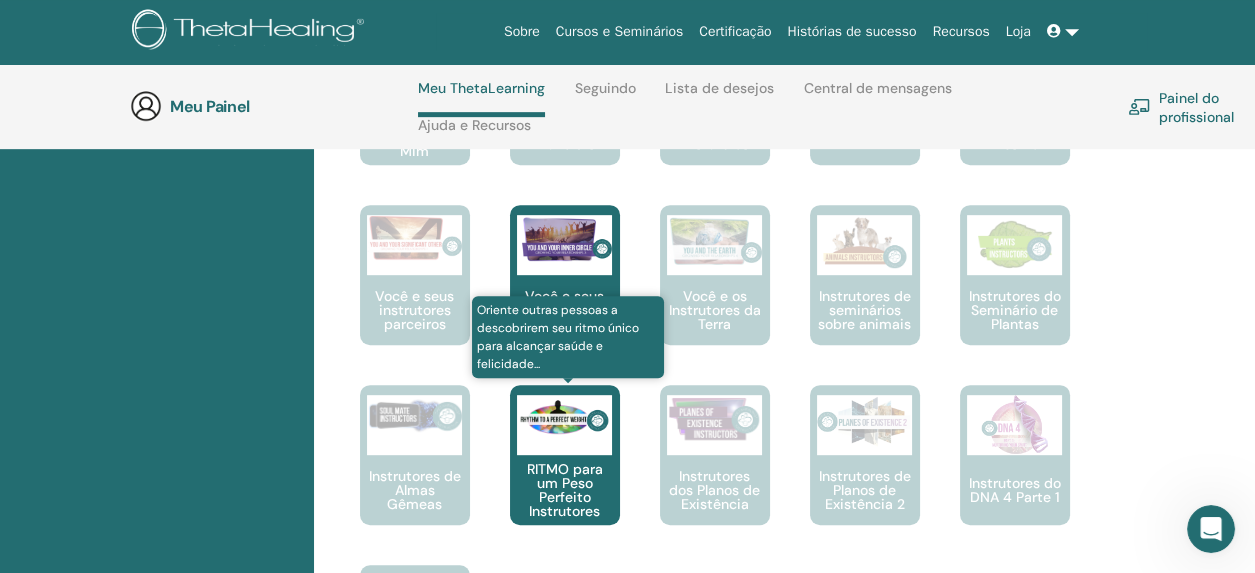 click on "RITMO para um Peso Perfeito Instrutores" at bounding box center (565, 490) 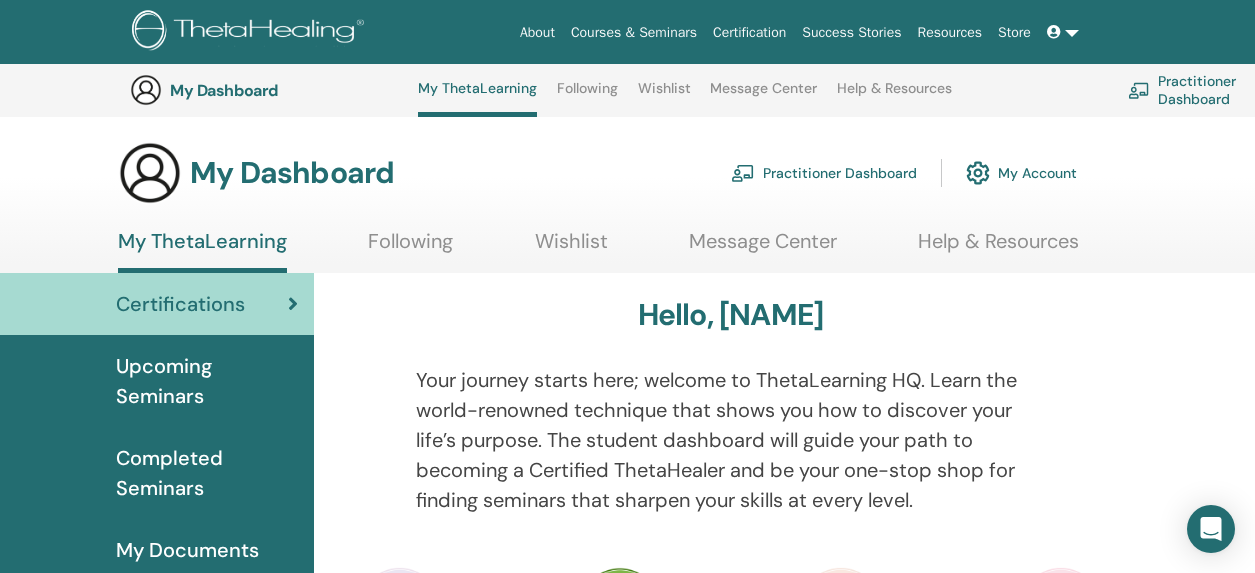 scroll, scrollTop: 1416, scrollLeft: 0, axis: vertical 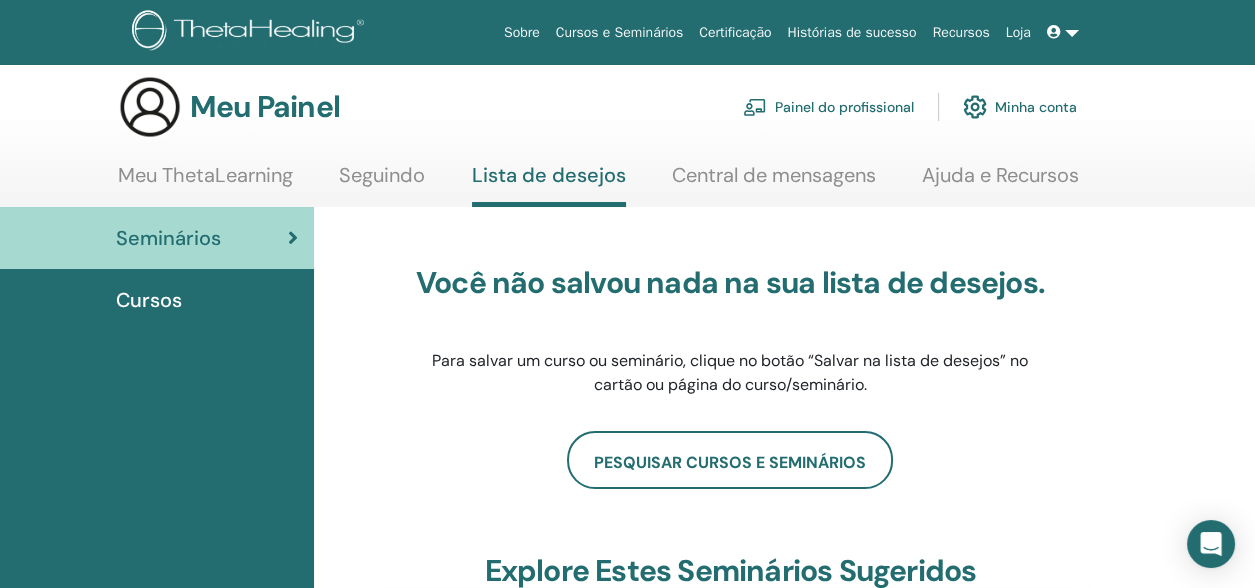 click on "Seminários" at bounding box center (168, 238) 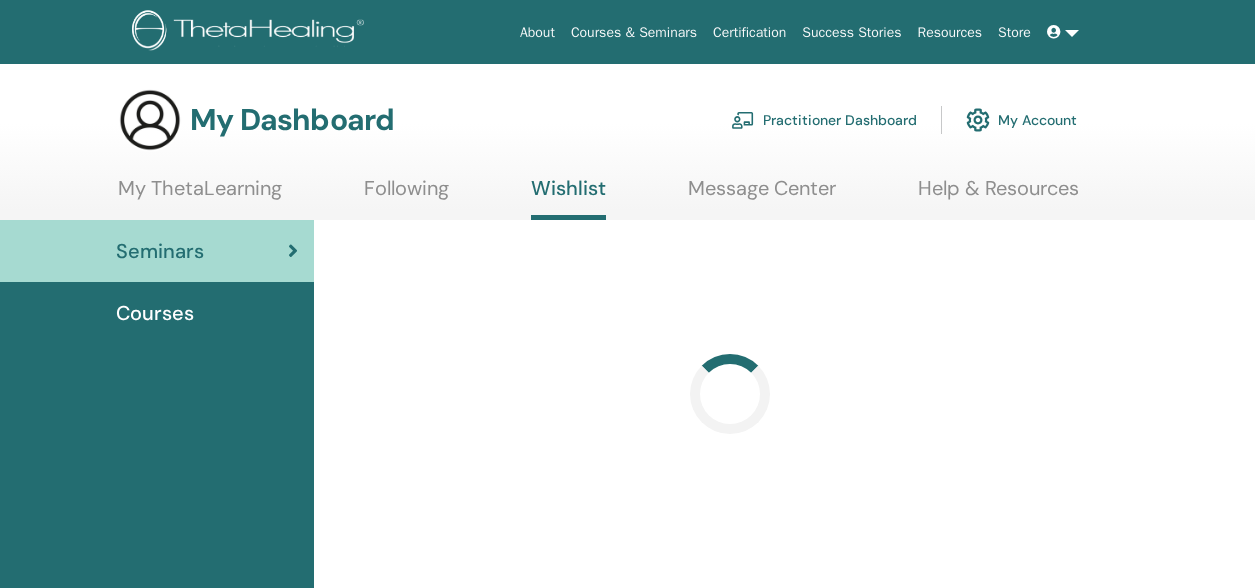 scroll, scrollTop: 0, scrollLeft: 0, axis: both 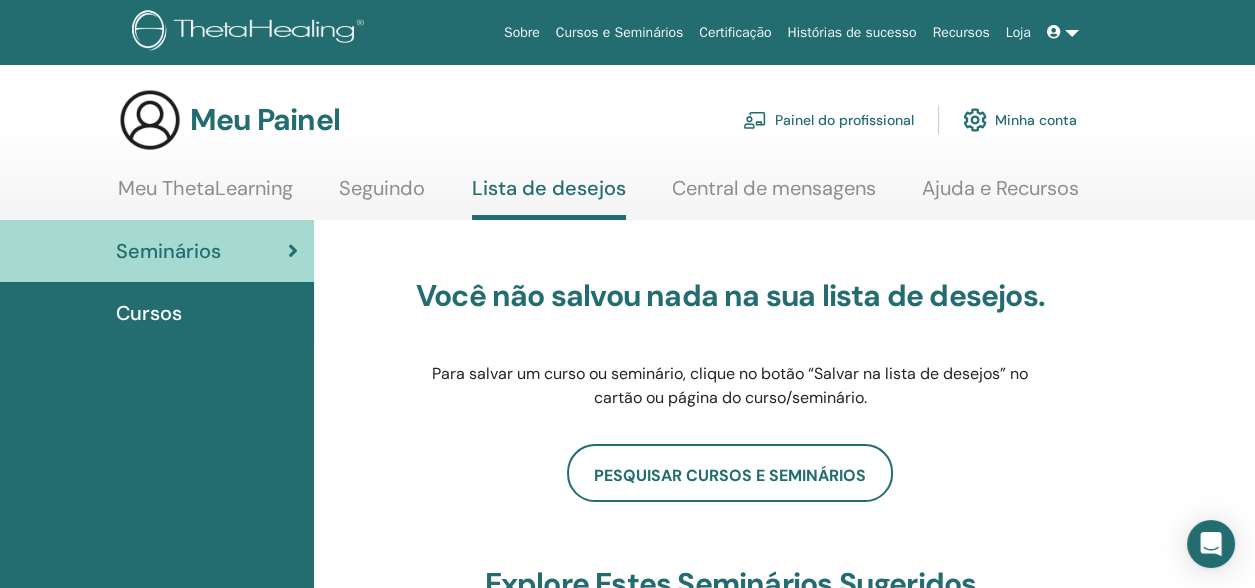 click on "Meu ThetaLearning" at bounding box center [205, 188] 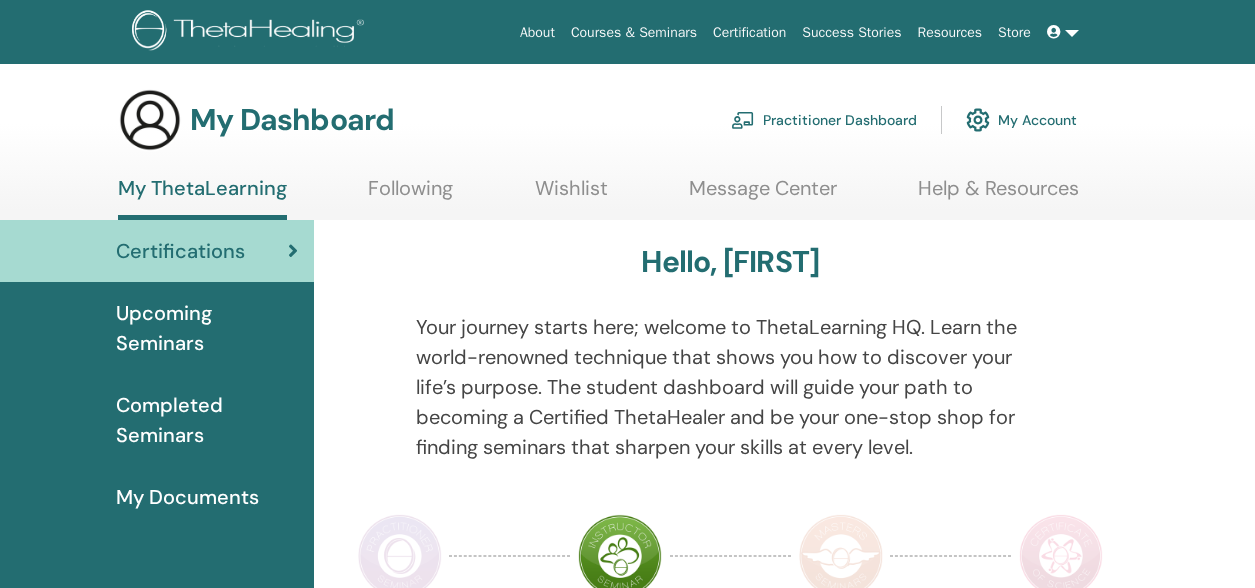 scroll, scrollTop: 0, scrollLeft: 0, axis: both 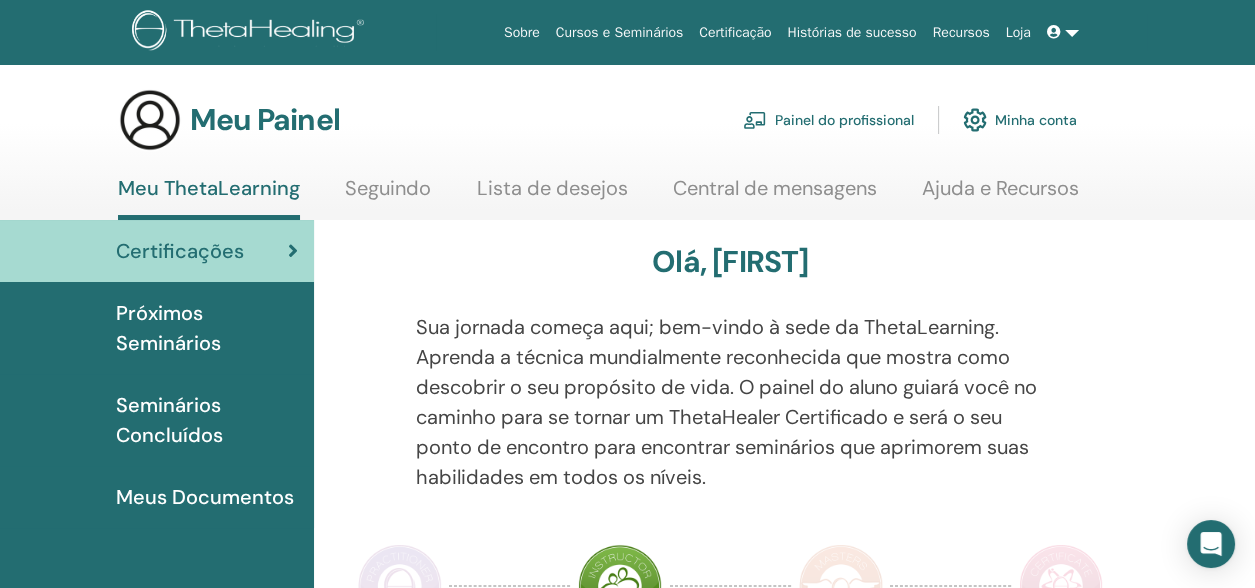 click on "Meus Documentos" at bounding box center [205, 497] 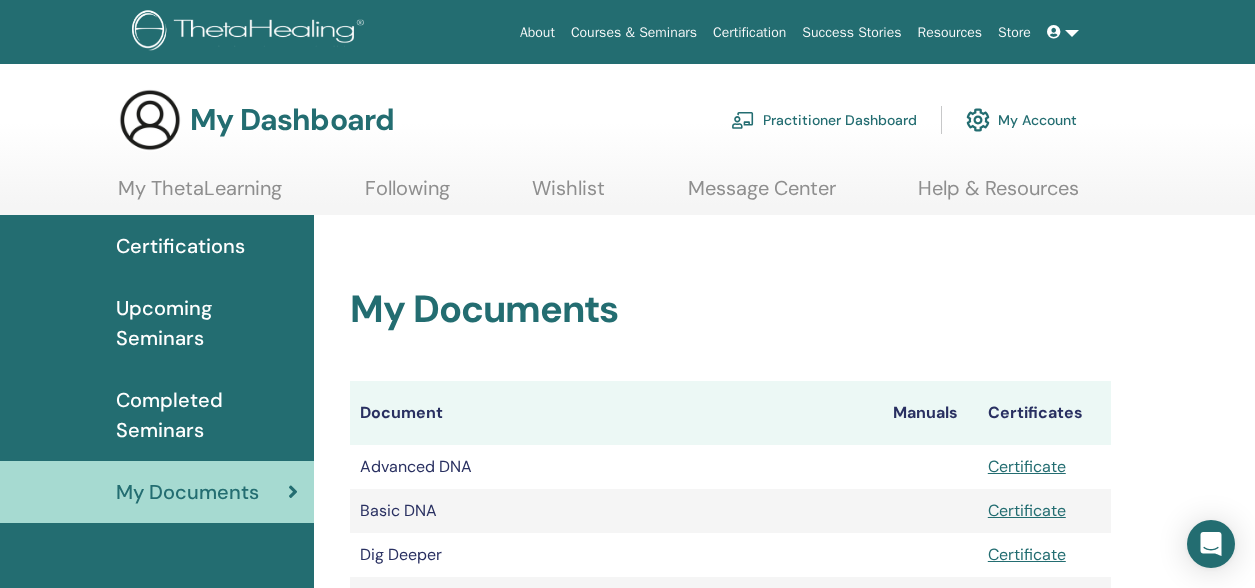 scroll, scrollTop: 0, scrollLeft: 0, axis: both 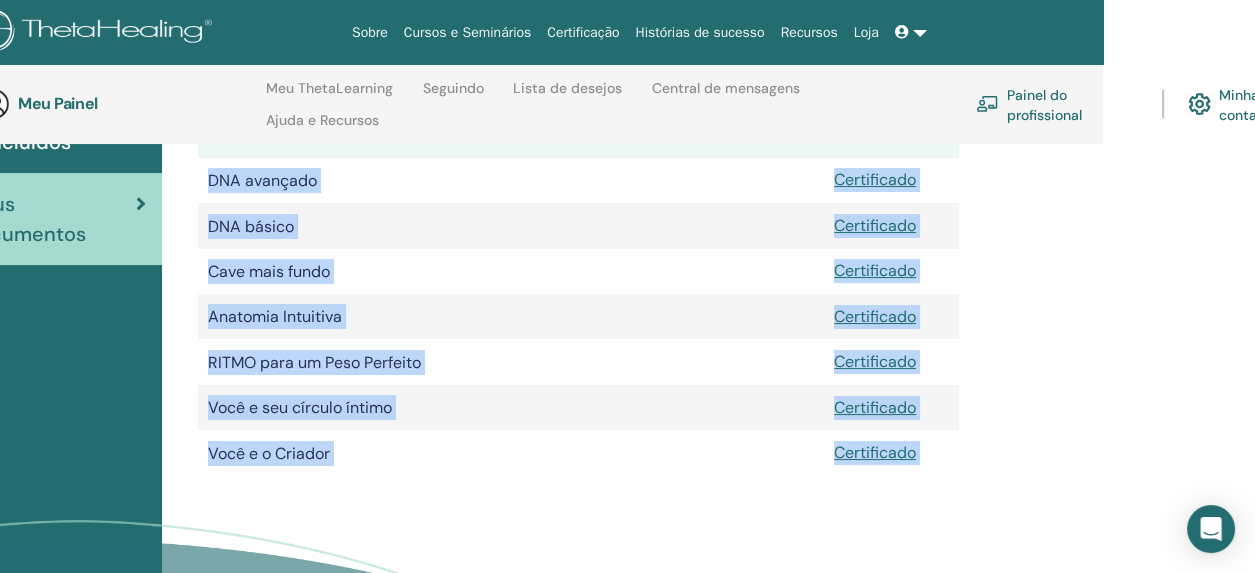 click on "Sobre
Cursos e Seminários
Certificação
Histórias de sucesso
Recursos
Loja
NL Noemi Loureiro My ThetaLearning My ThetaHealers My Seminars Wishlist Become a Practitioner Notifications 8 Messages My Theta Account Support Logout
Meu Painel" at bounding box center (475, -82) 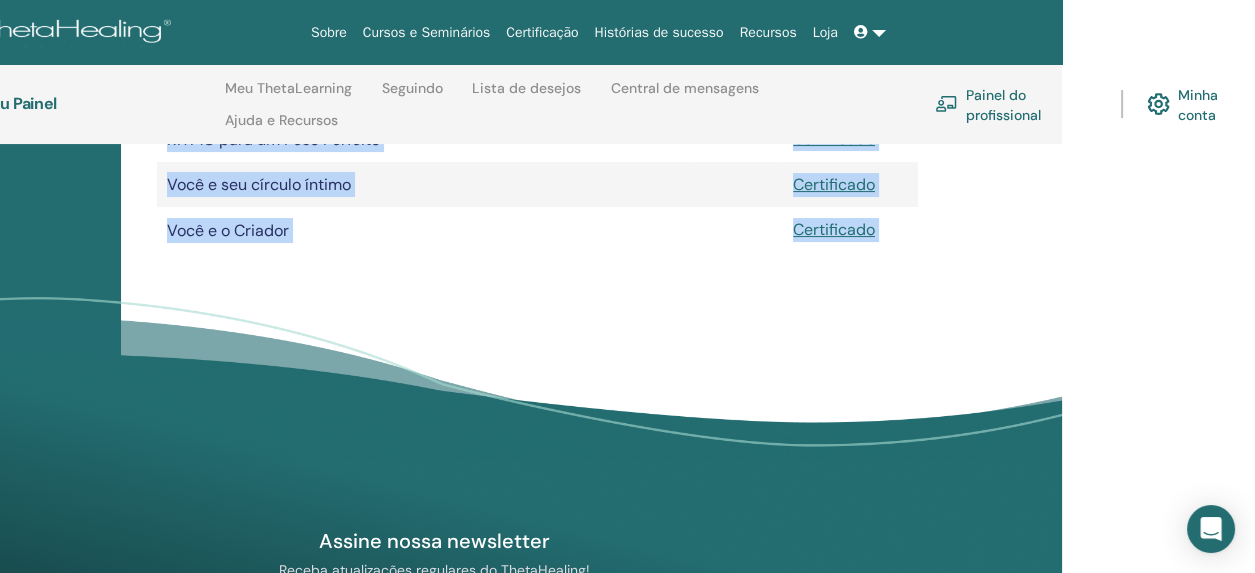 click on "Sobre
Cursos e Seminários
Certificação
Histórias de sucesso
Recursos
Loja
NL Noemi Loureiro My ThetaLearning My ThetaHealers My Seminars Wishlist Become a Practitioner Notifications 8 Messages My Theta Account Support Logout
Meu Painel" at bounding box center (434, -305) 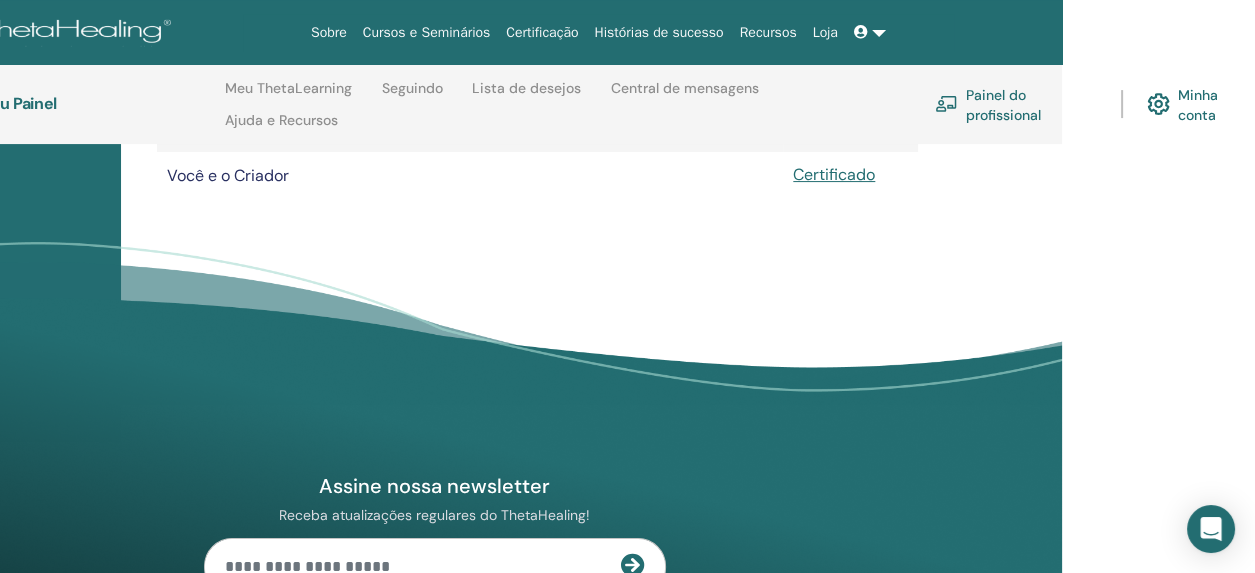 click on "Sobre
Cursos e Seminários
Certificação
Histórias de sucesso
Recursos
Loja
NL Noemi Loureiro My ThetaLearning My ThetaHealers My Seminars Wishlist Become a Practitioner Notifications 8 Messages My Theta Account Support Logout
Meu Painel" at bounding box center (434, -360) 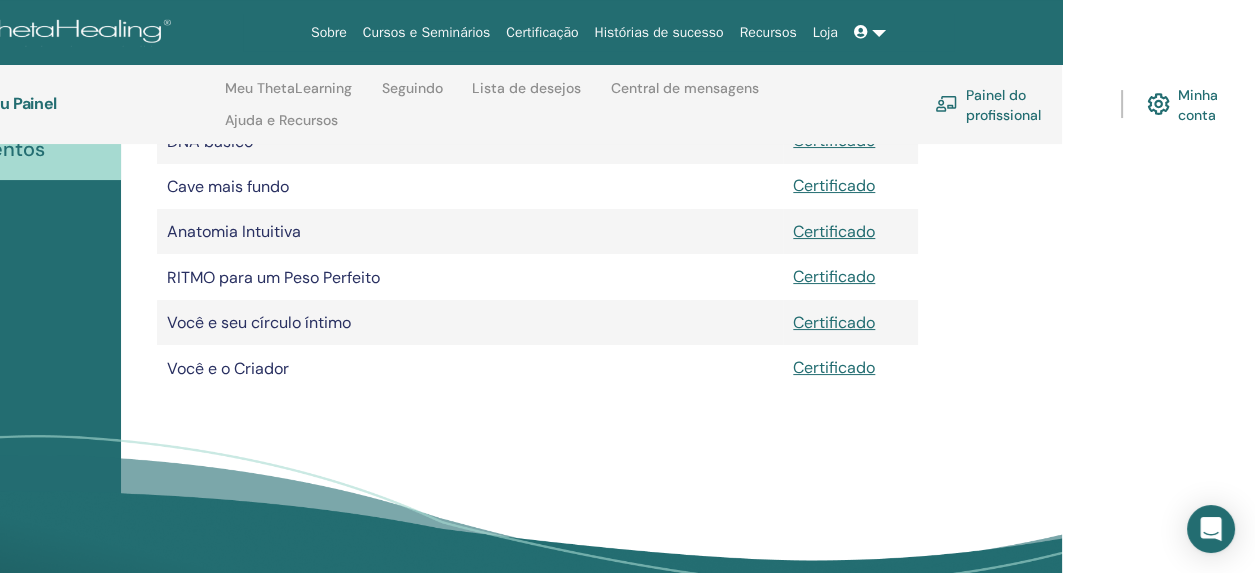 scroll, scrollTop: 446, scrollLeft: 193, axis: both 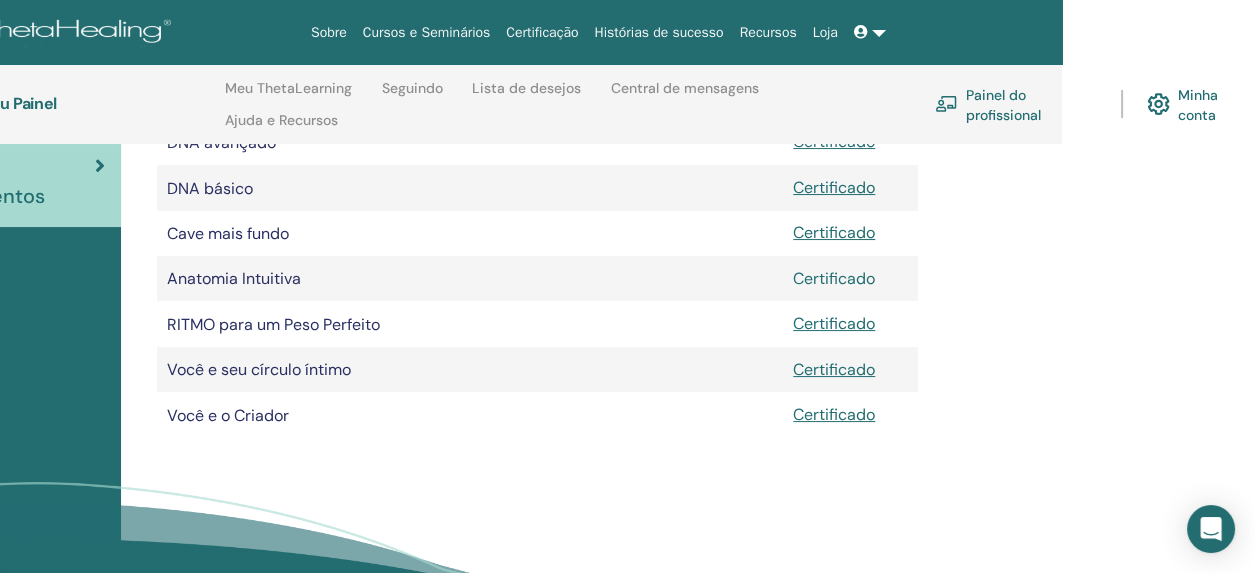 click on "Certificado" at bounding box center (834, 278) 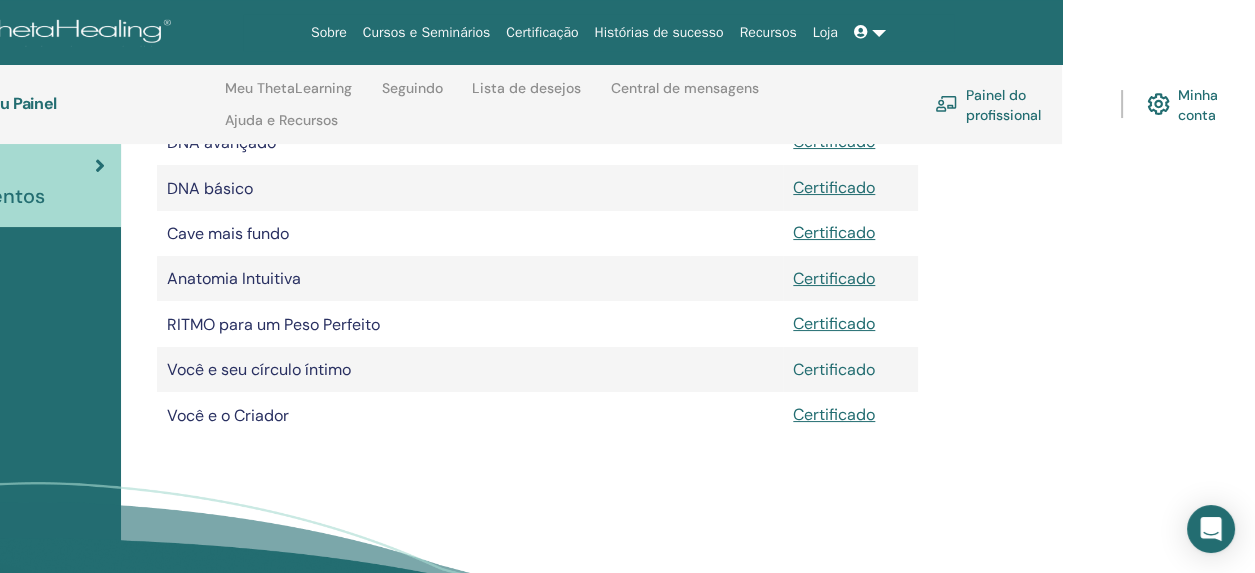click on "Certificado" at bounding box center [834, 369] 